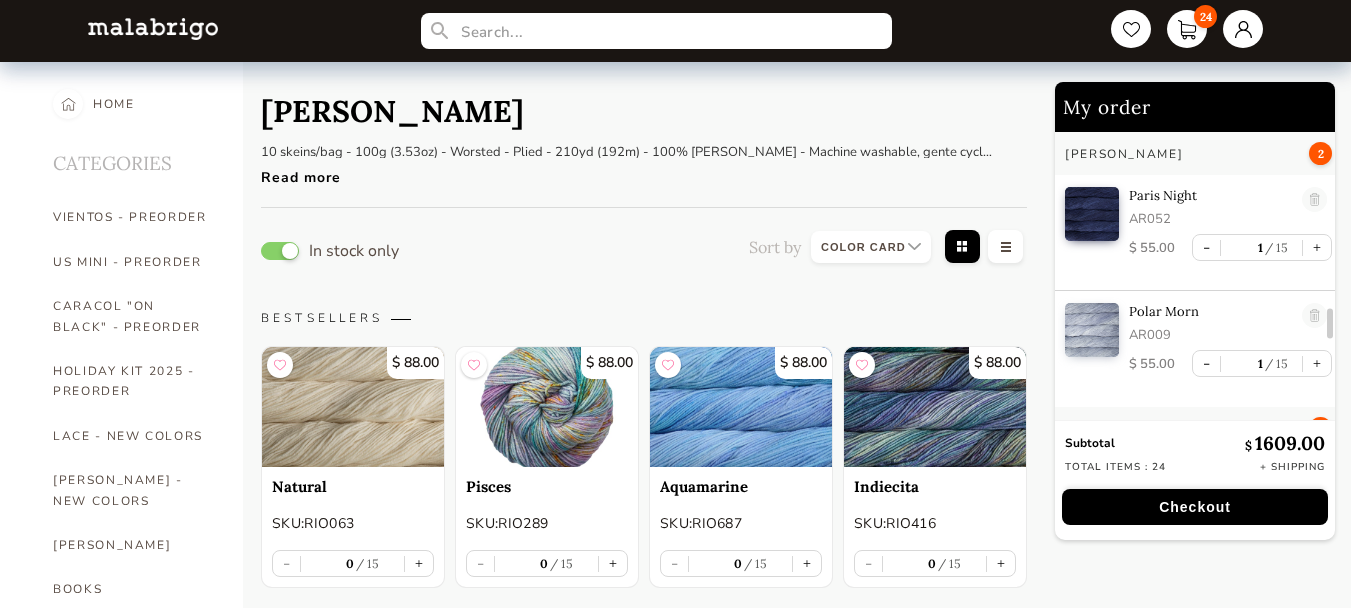 select on "INDEX" 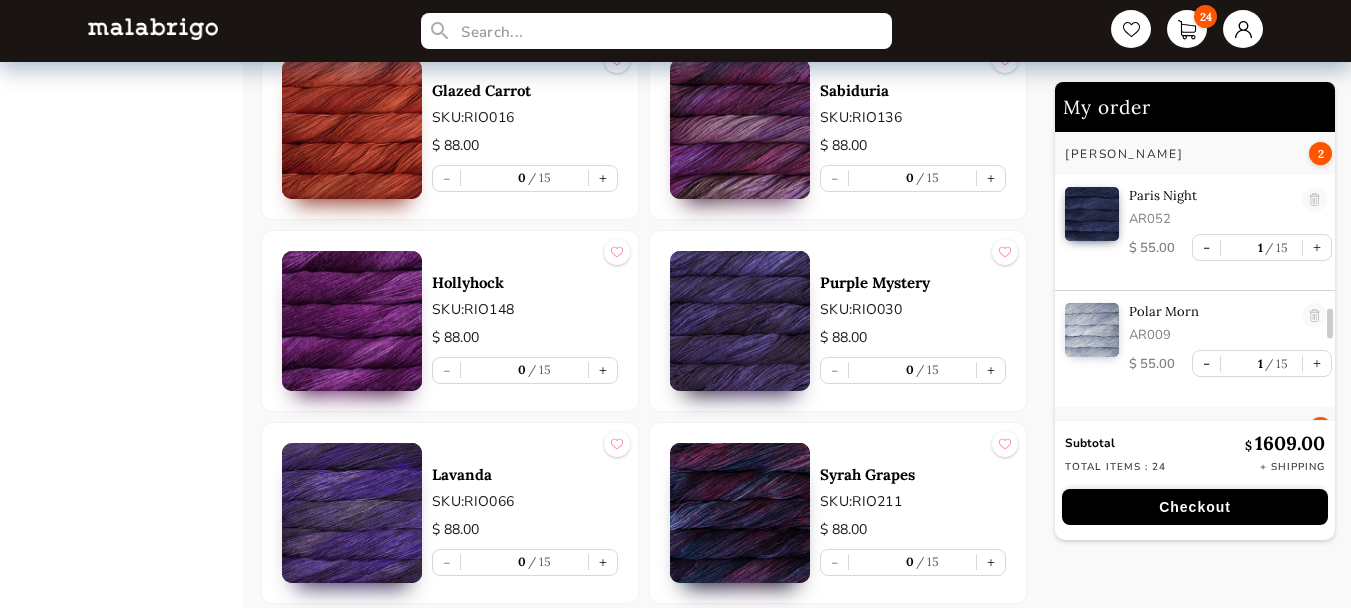 scroll, scrollTop: 7, scrollLeft: 0, axis: vertical 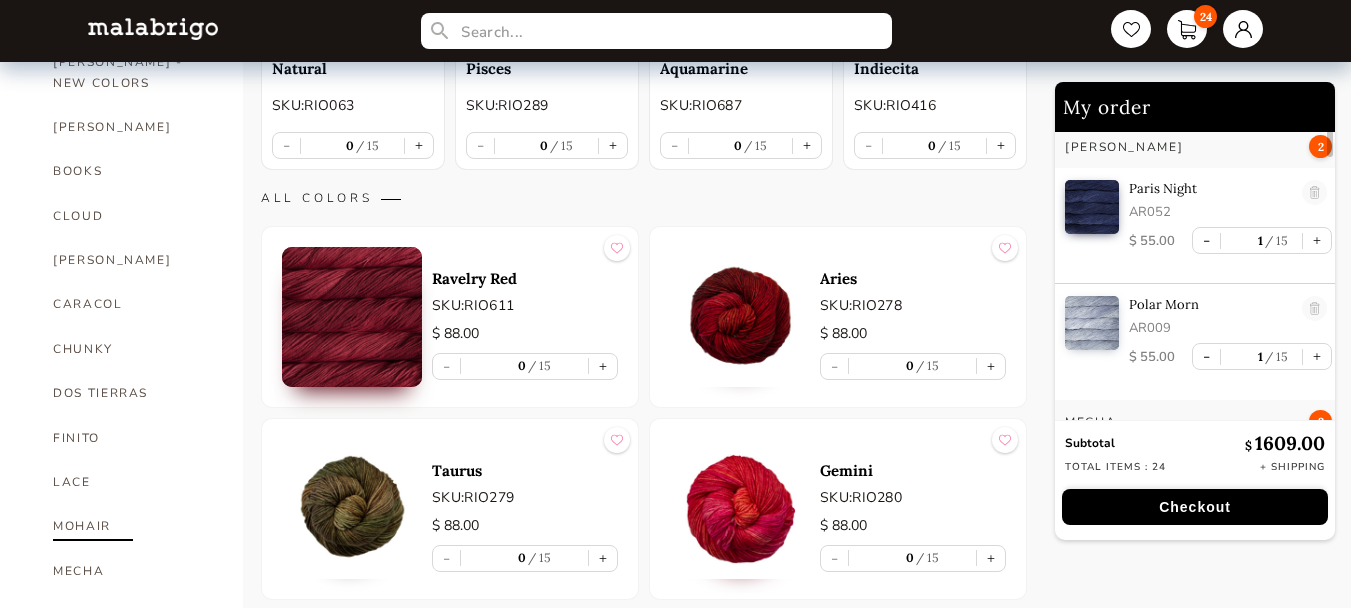 click on "MOHAIR" at bounding box center [133, 526] 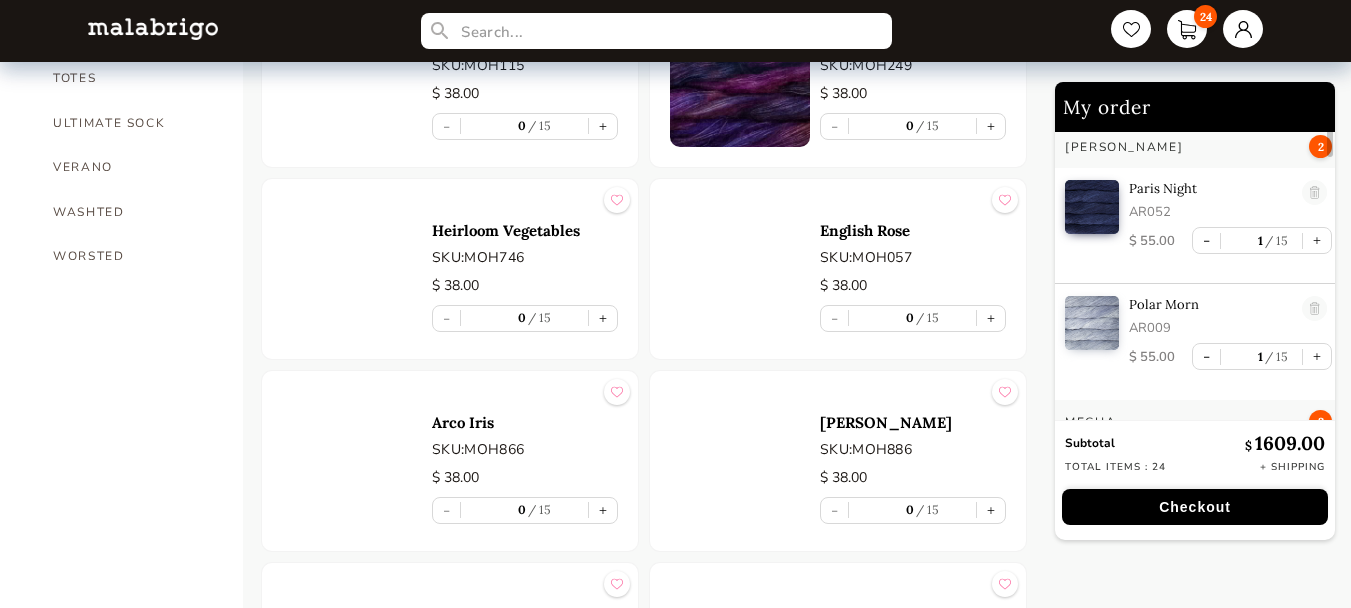 scroll, scrollTop: 1618, scrollLeft: 0, axis: vertical 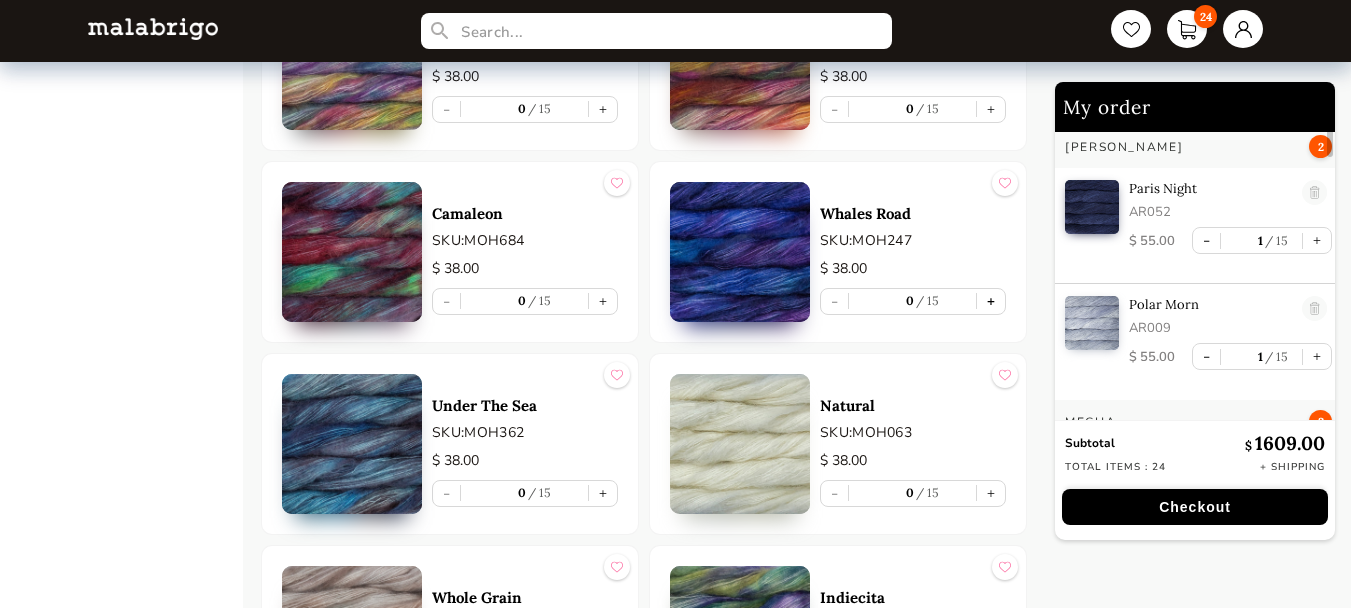 click on "+" at bounding box center [991, 301] 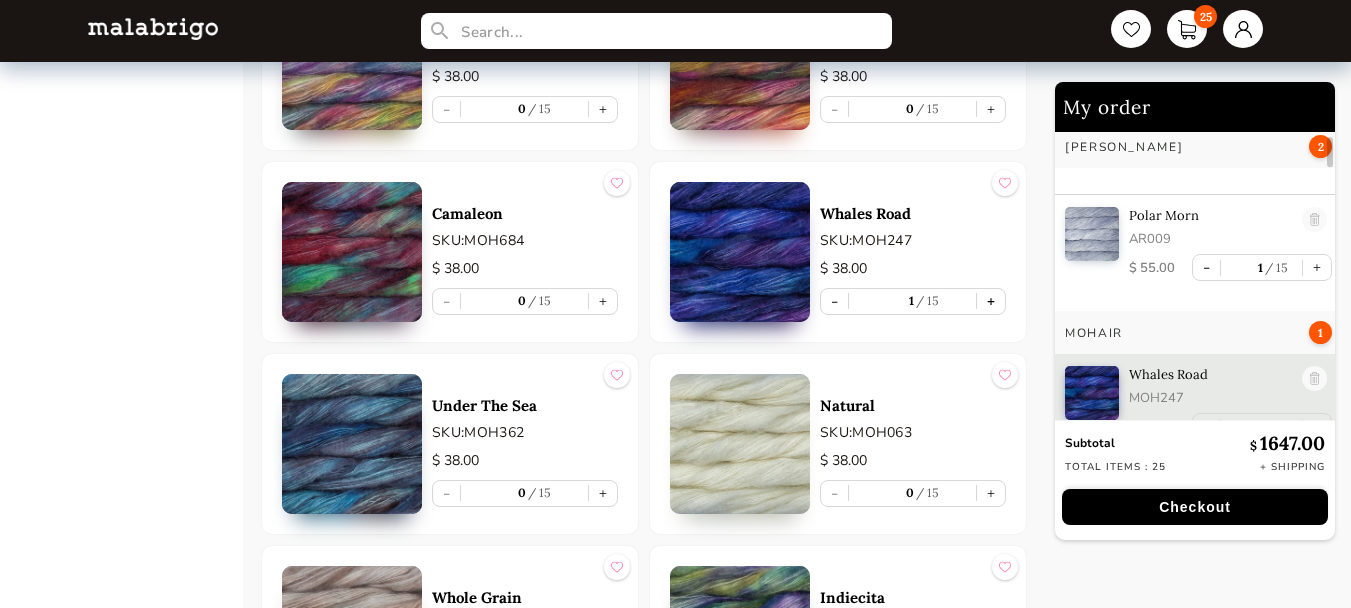 scroll, scrollTop: 124, scrollLeft: 0, axis: vertical 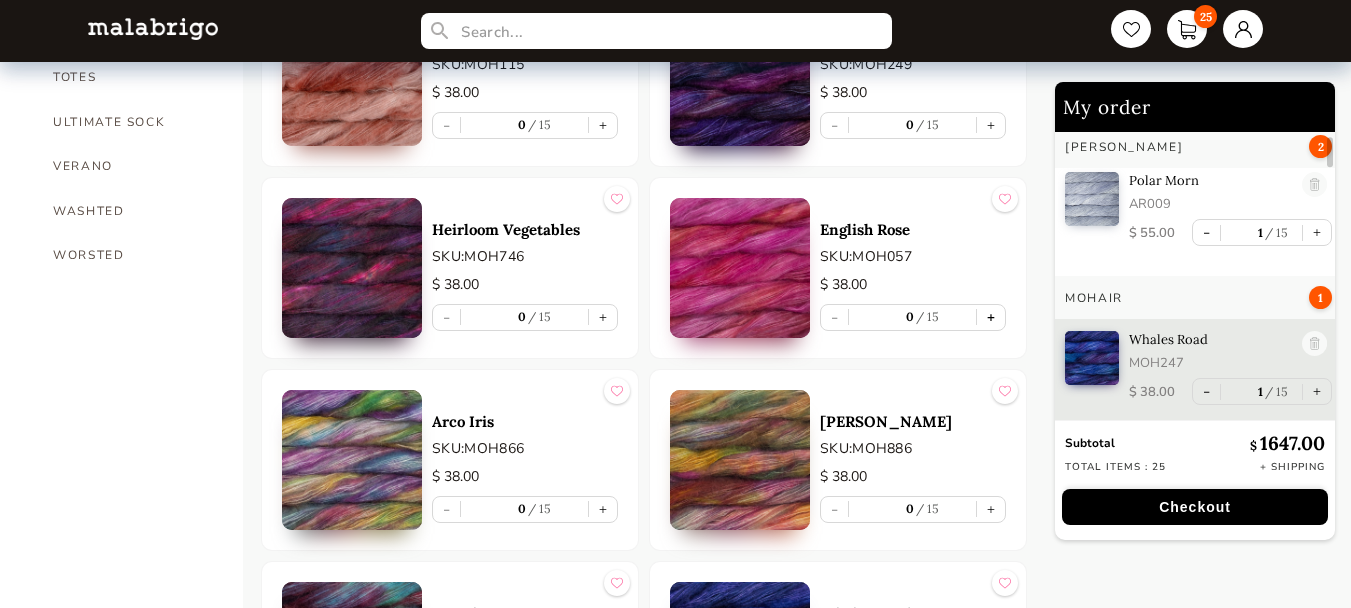 click on "+" at bounding box center (991, 317) 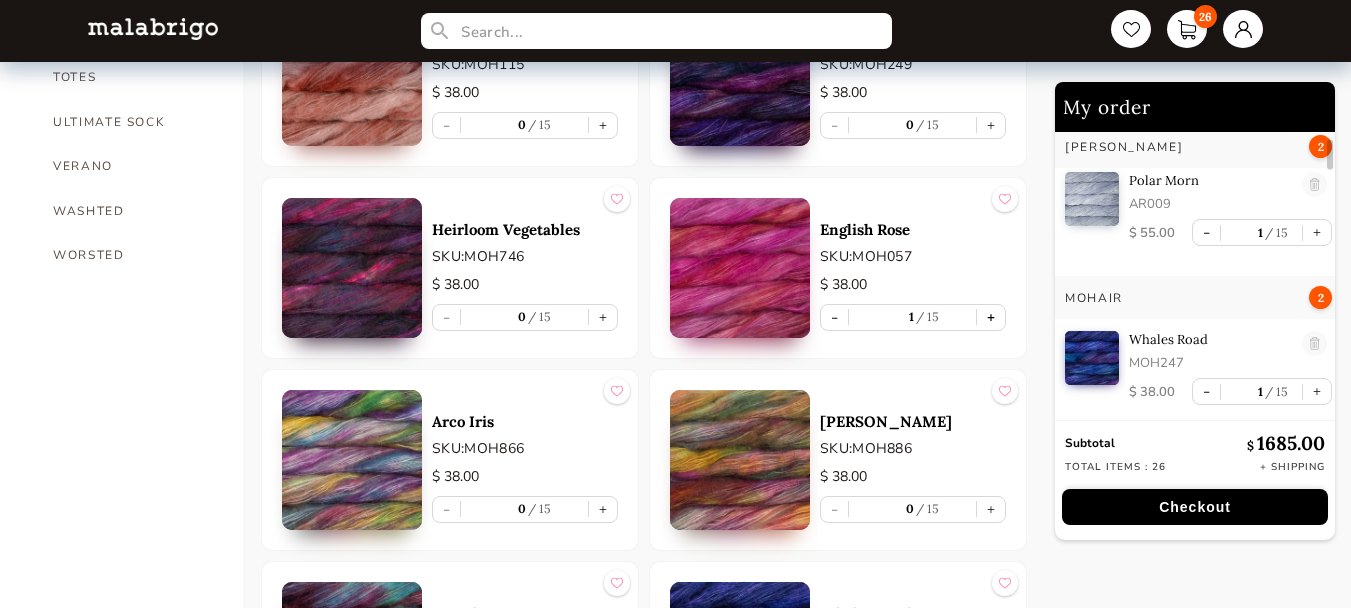 scroll, scrollTop: 238, scrollLeft: 0, axis: vertical 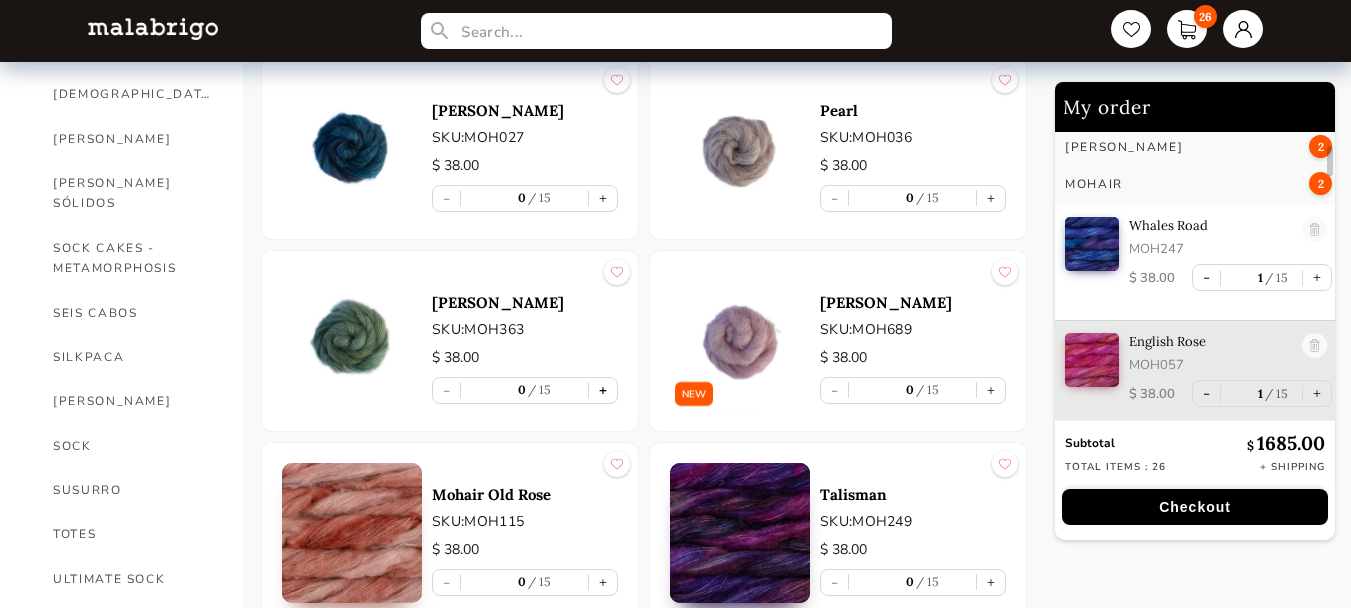 click on "+" at bounding box center (603, 390) 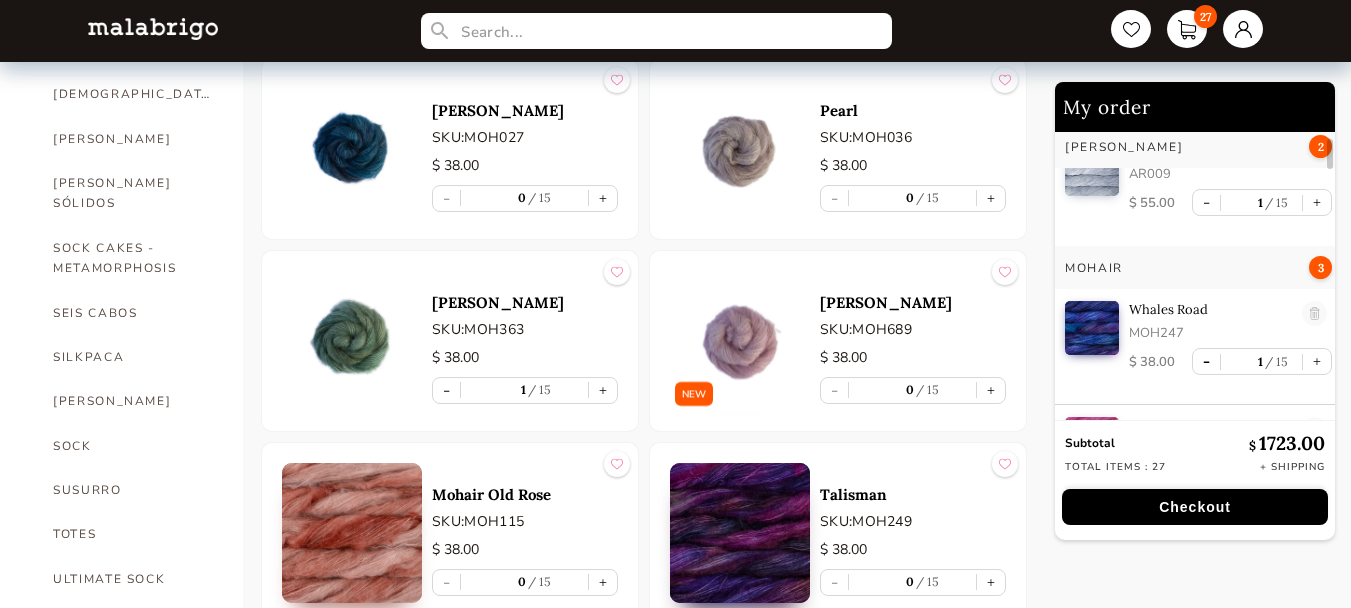scroll, scrollTop: 0, scrollLeft: 0, axis: both 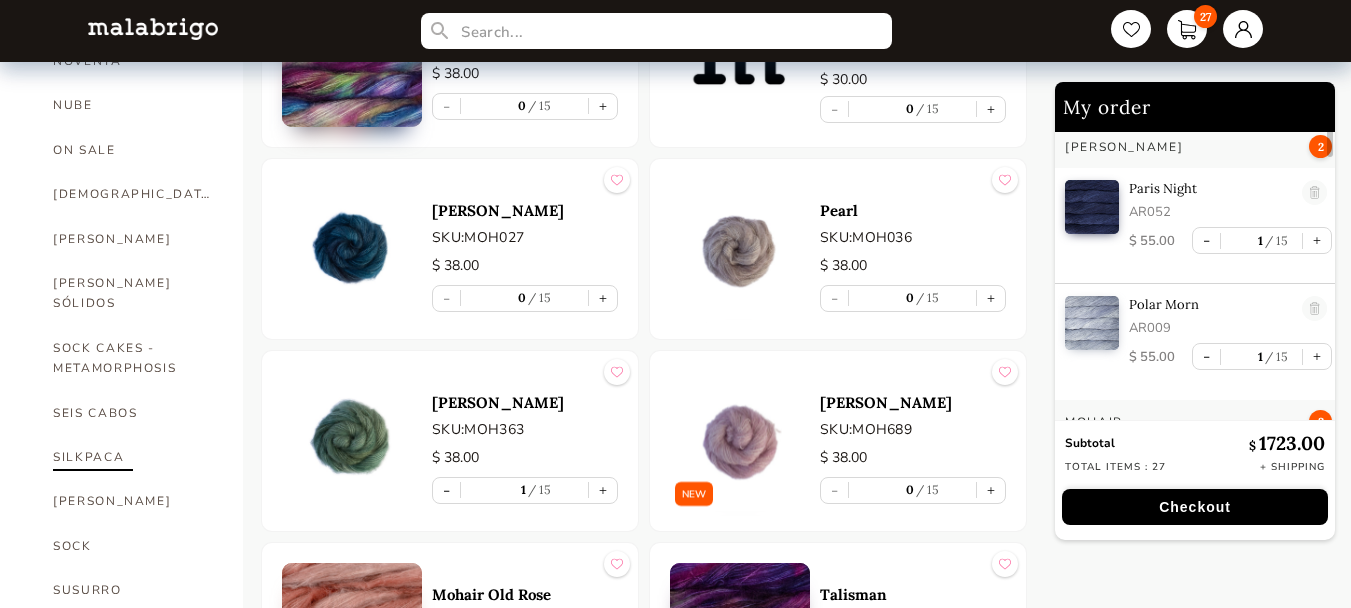 click on "SILKPACA" at bounding box center [133, 457] 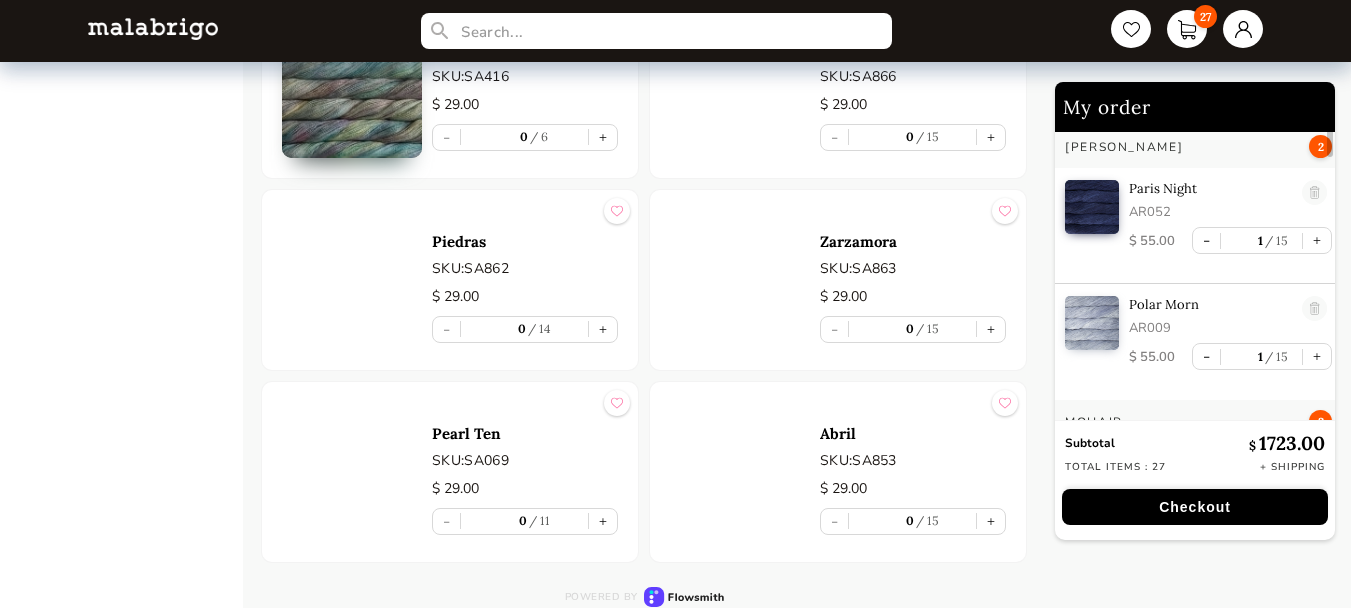 scroll, scrollTop: 4490, scrollLeft: 0, axis: vertical 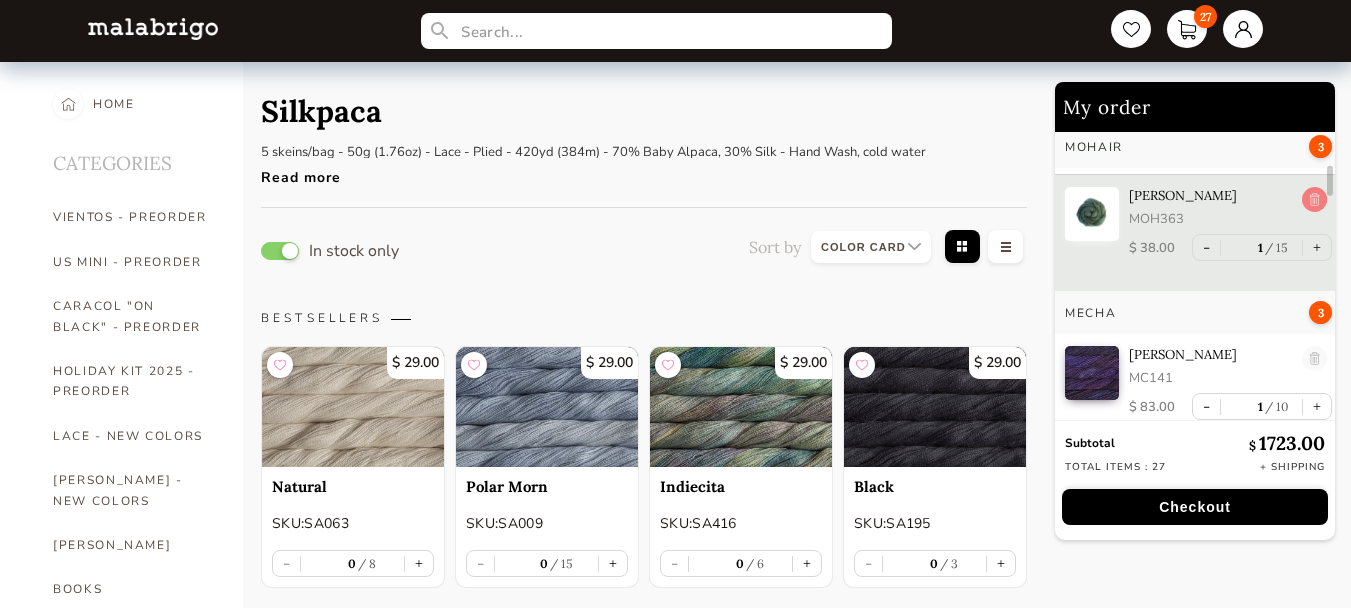 click at bounding box center [1314, 200] 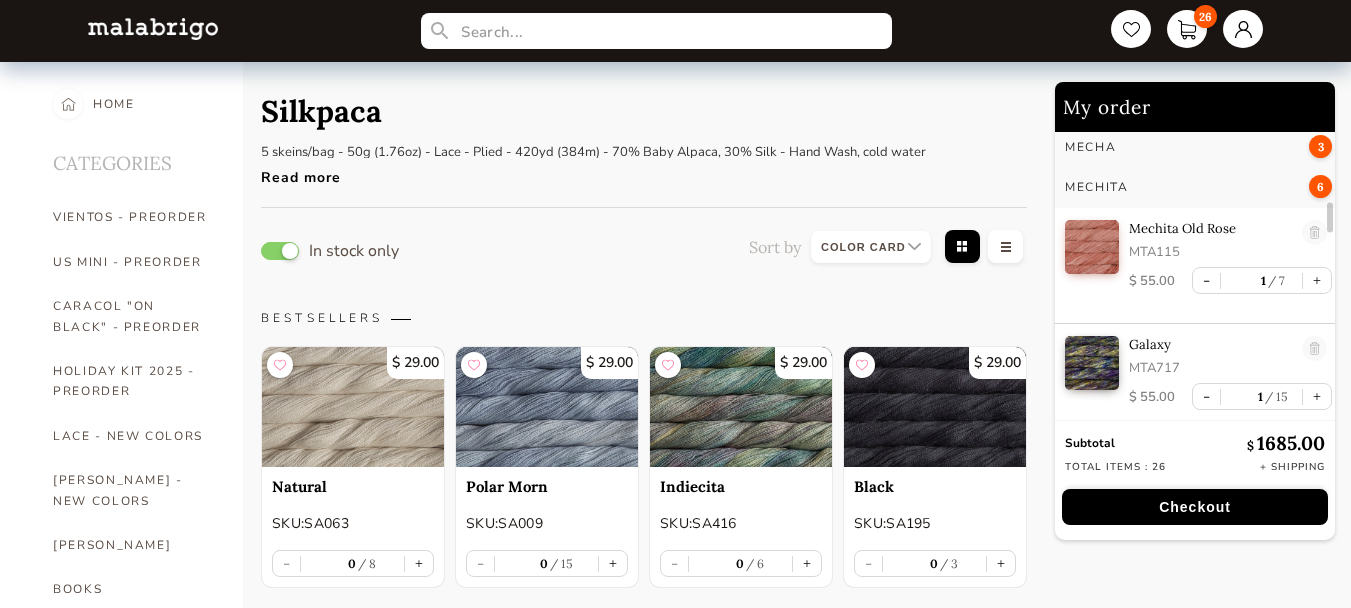 scroll, scrollTop: 900, scrollLeft: 0, axis: vertical 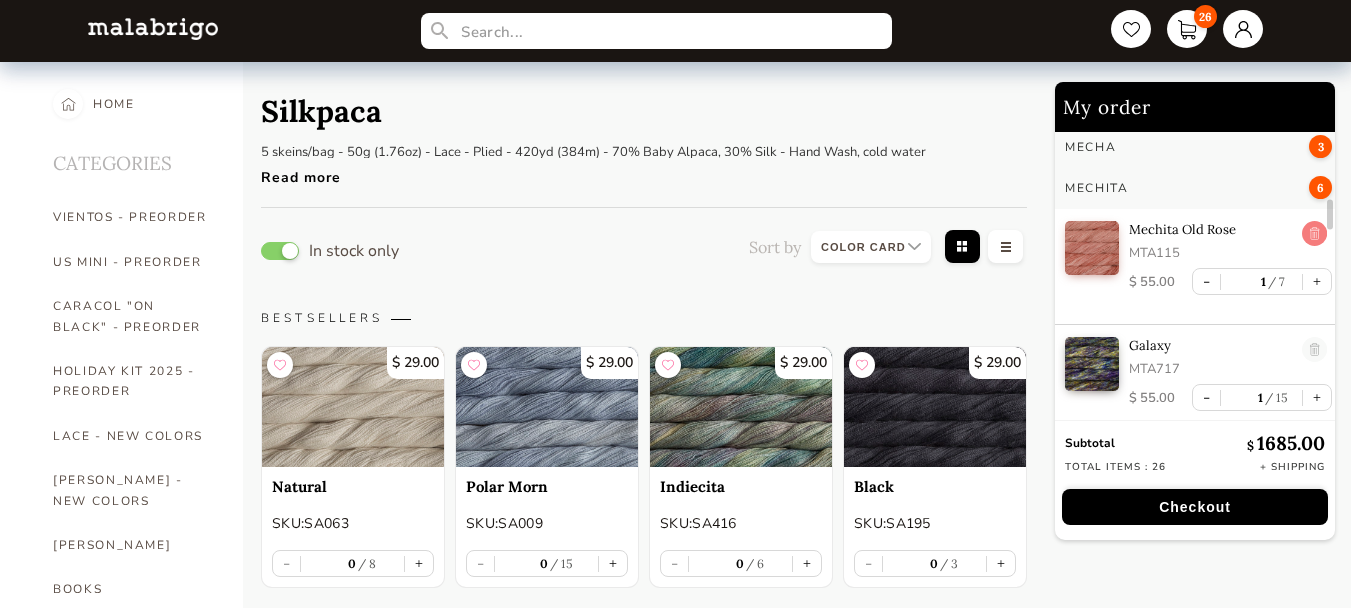click at bounding box center (1314, 234) 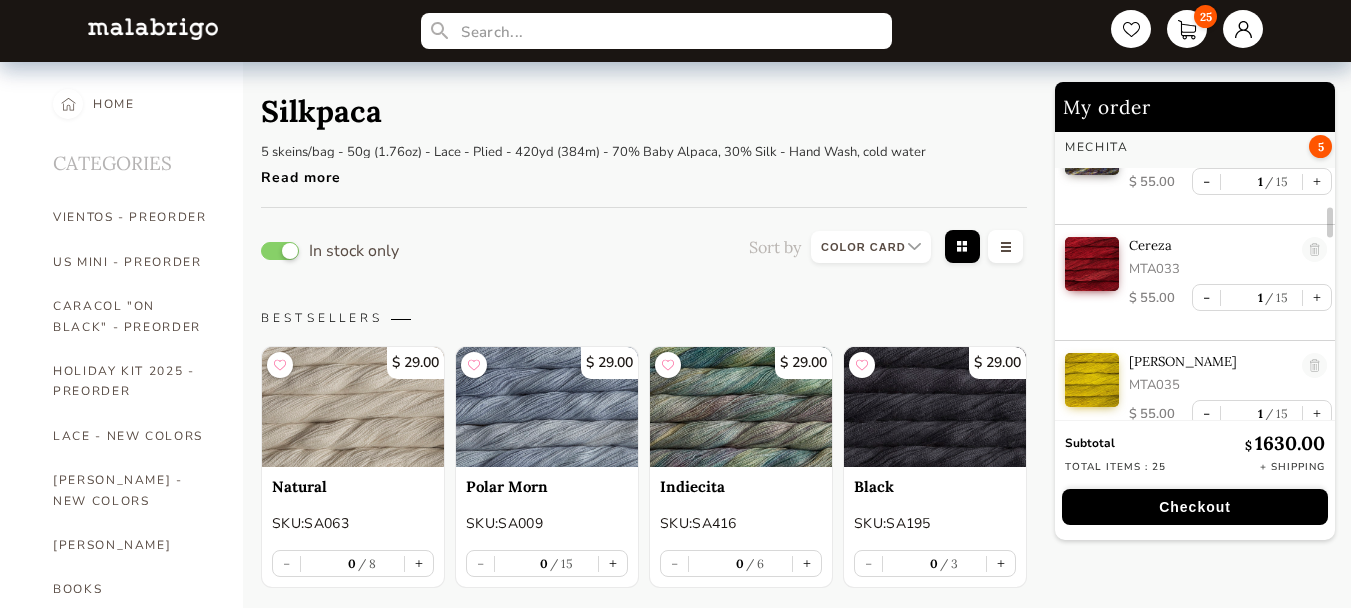 scroll, scrollTop: 900, scrollLeft: 0, axis: vertical 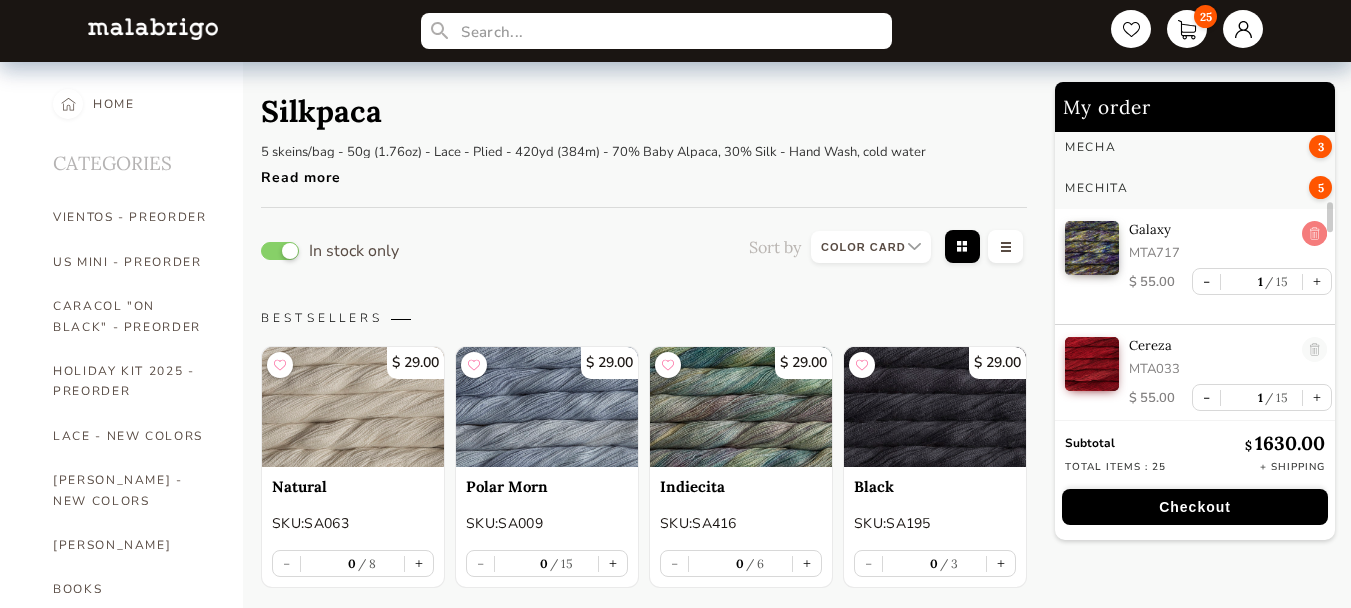click at bounding box center [1314, 234] 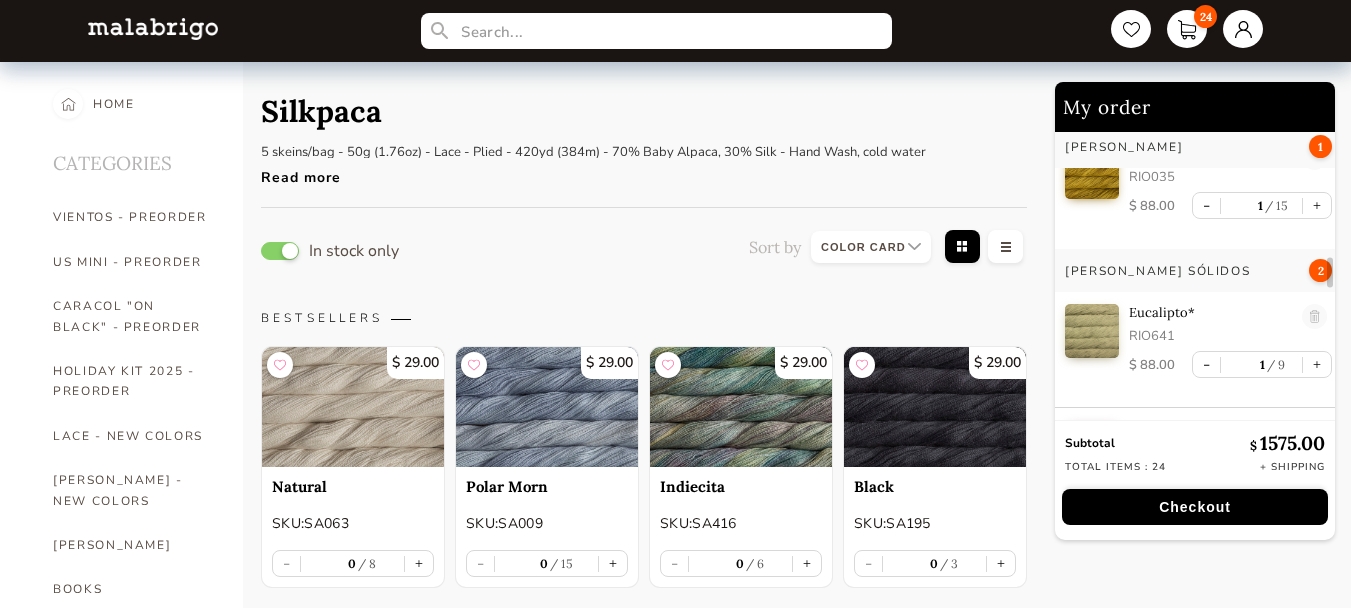 scroll, scrollTop: 1500, scrollLeft: 0, axis: vertical 